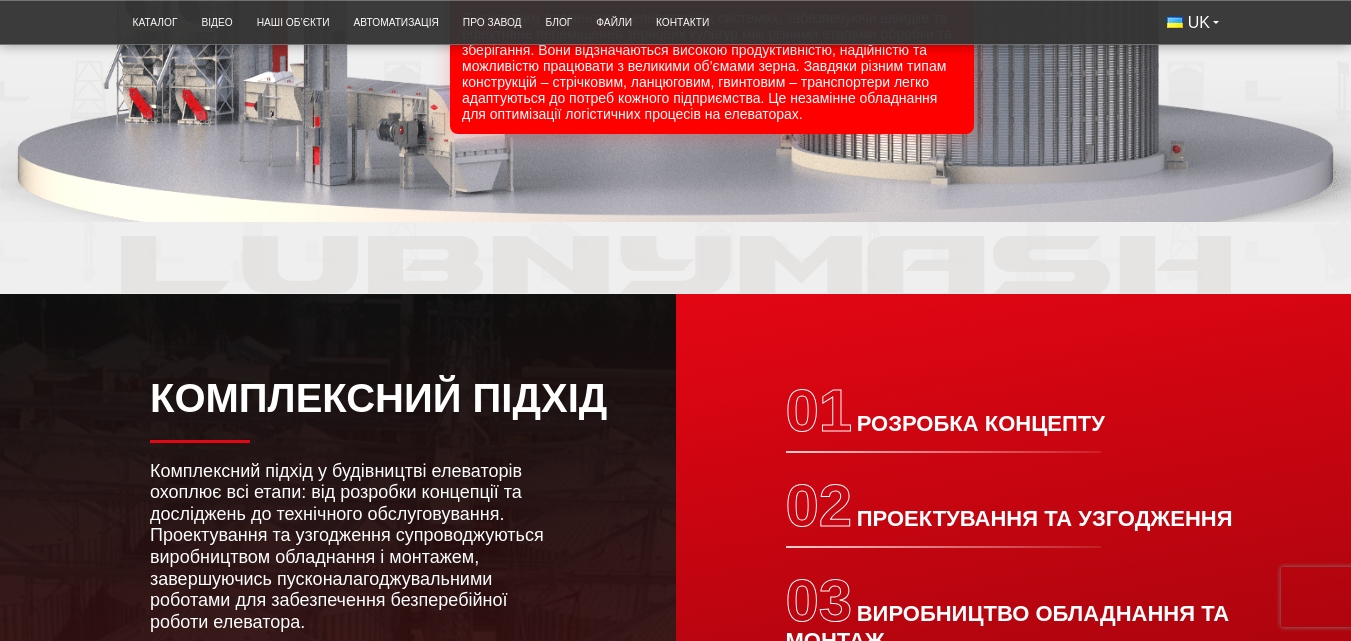 scroll, scrollTop: 0, scrollLeft: 0, axis: both 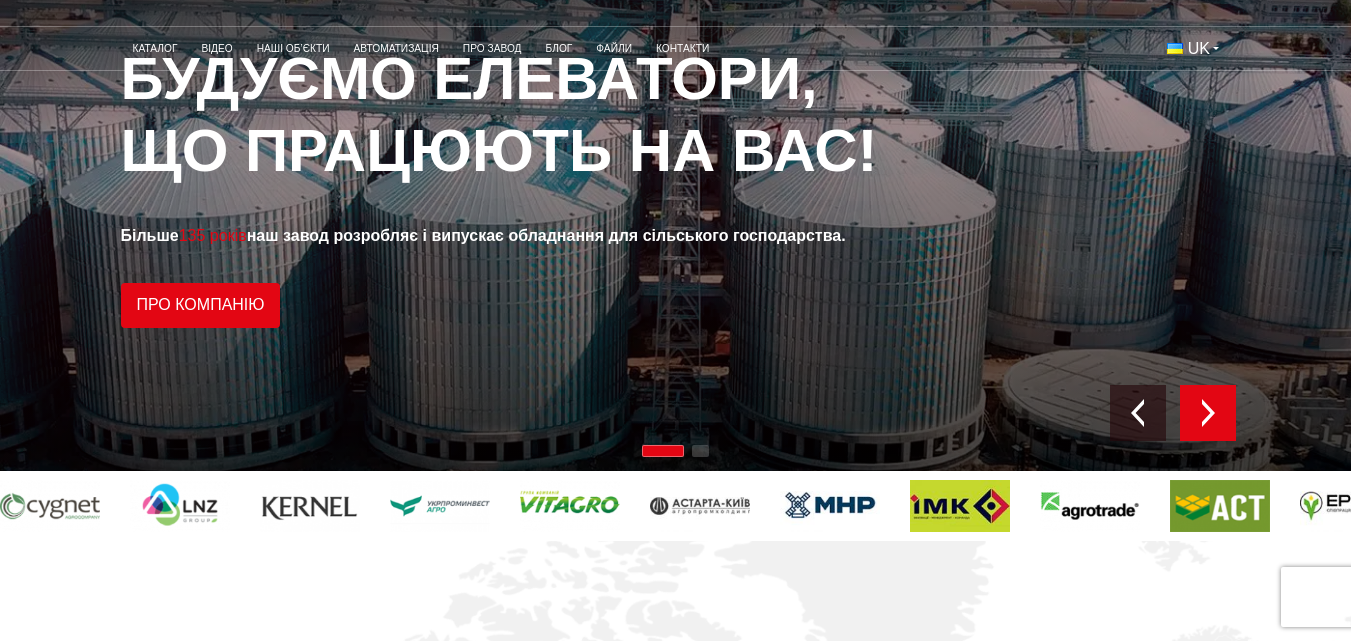 click at bounding box center (1208, 413) 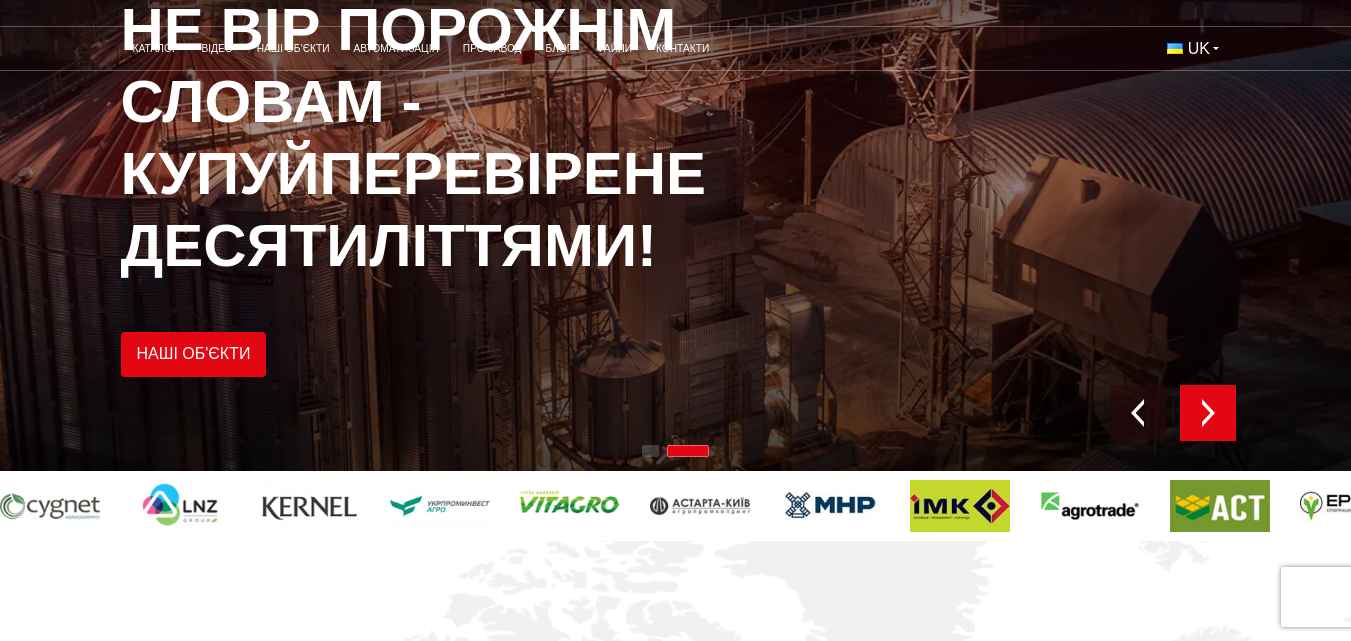 click at bounding box center (1208, 413) 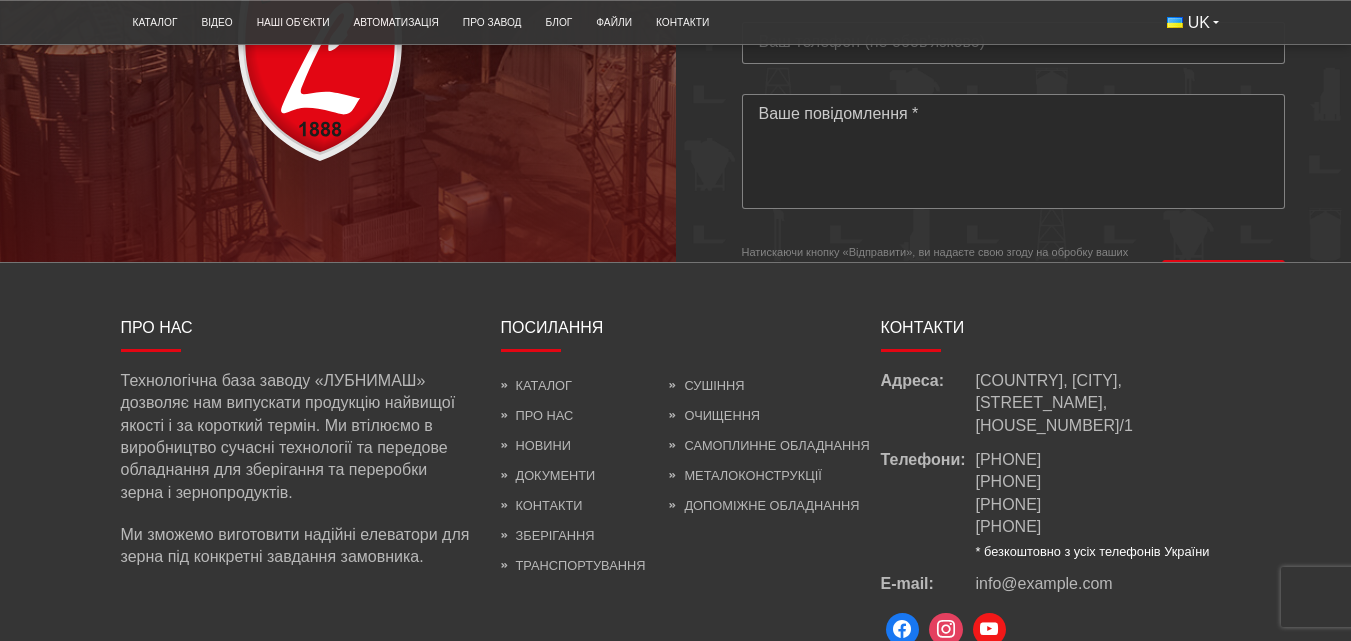 scroll, scrollTop: 5500, scrollLeft: 0, axis: vertical 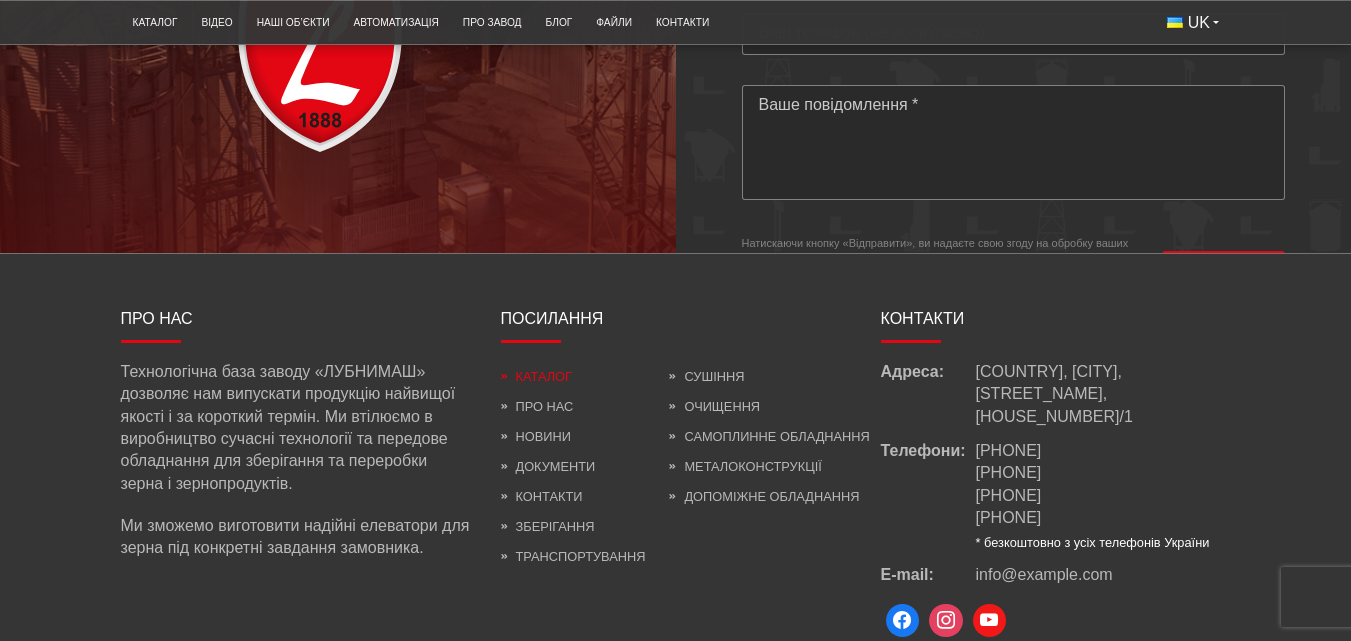 click on "Каталог" at bounding box center [536, 376] 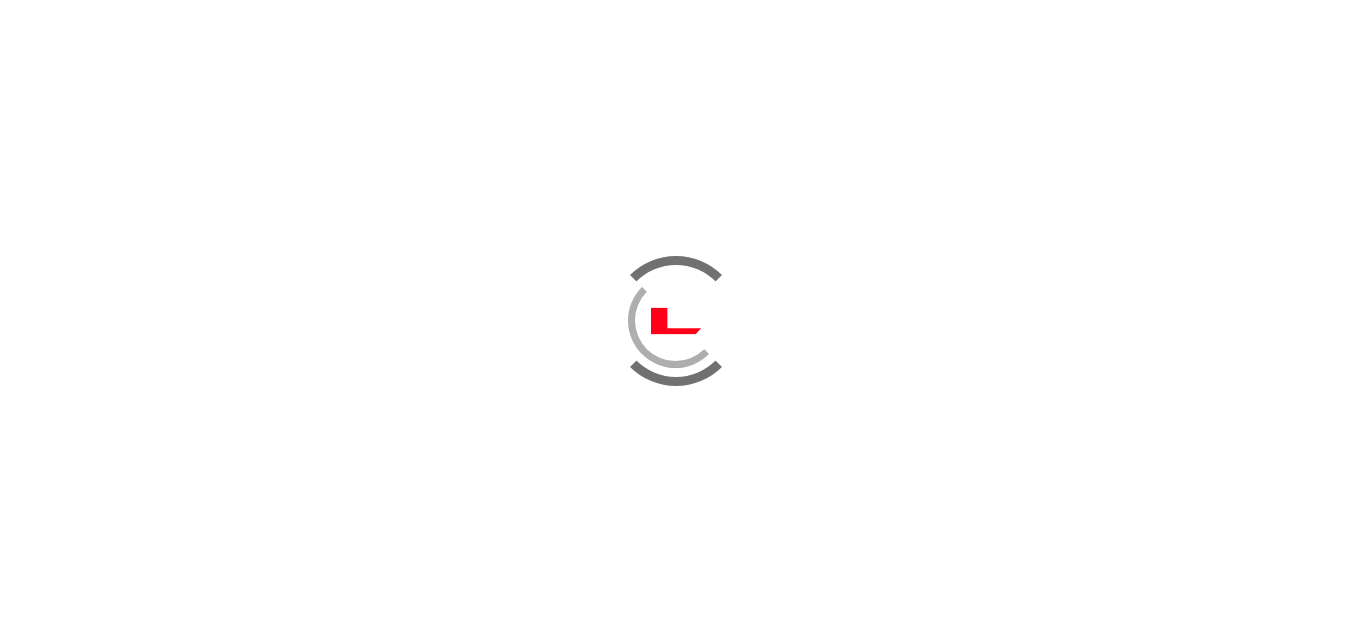 scroll, scrollTop: 0, scrollLeft: 0, axis: both 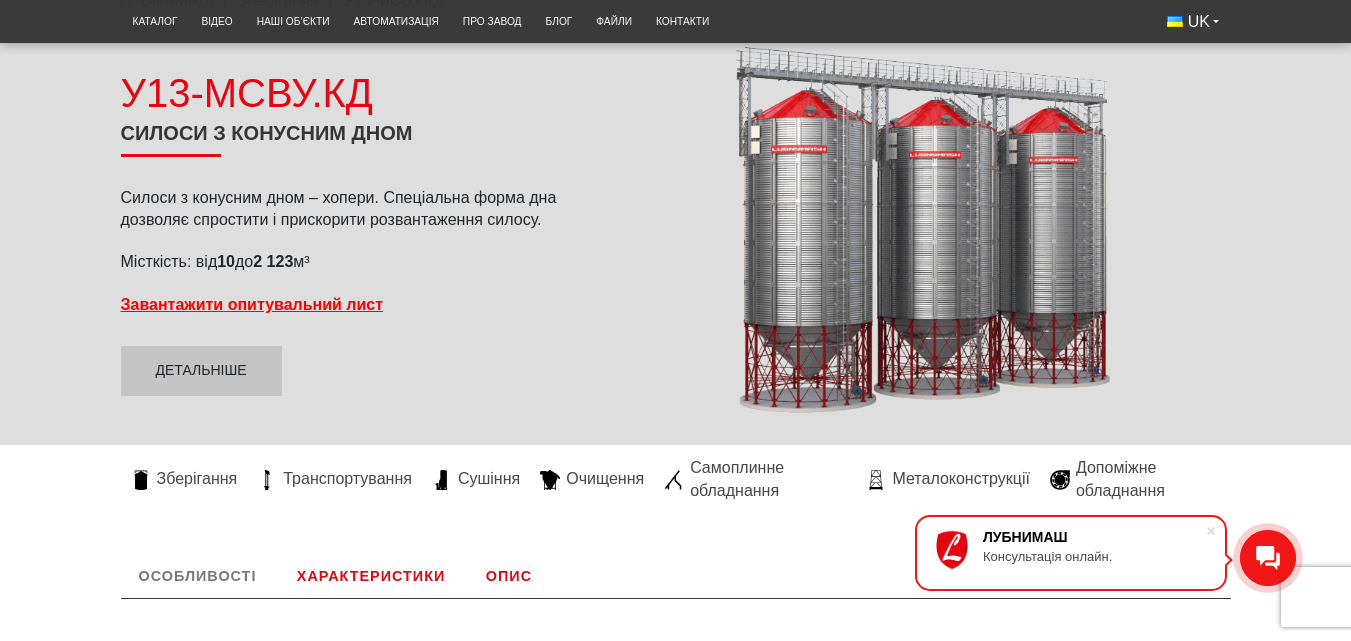 click at bounding box center [913, 230] 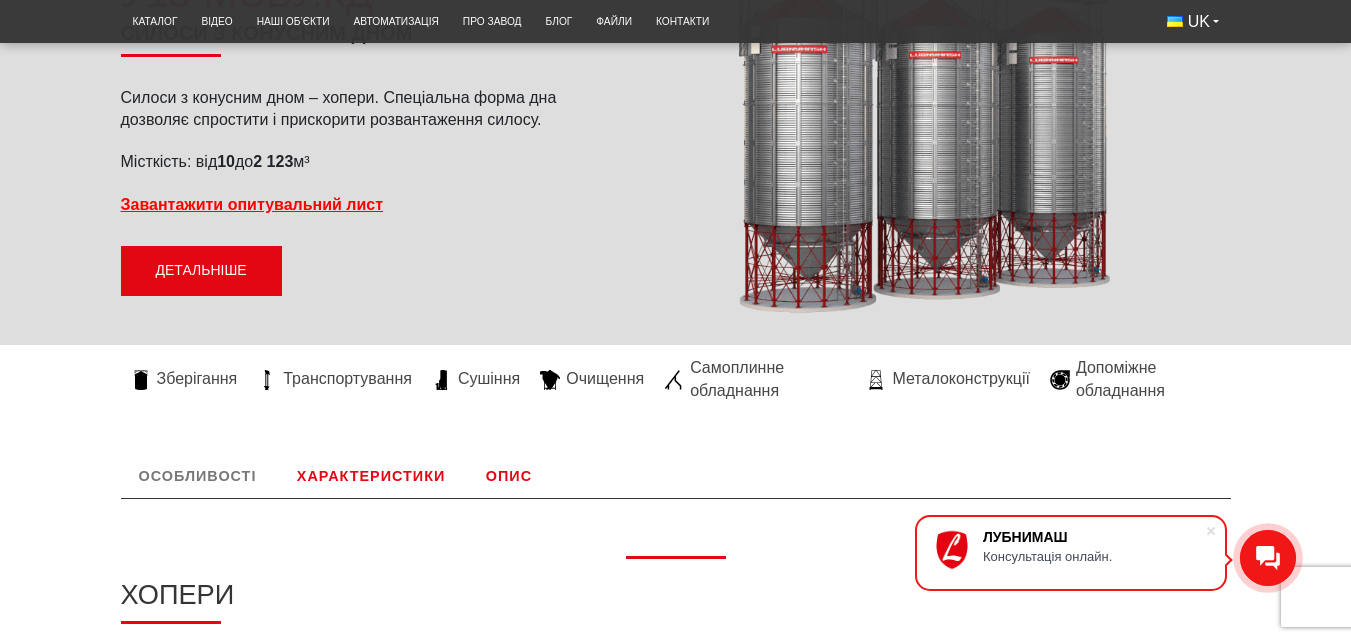 click on "Детальніше" at bounding box center [201, 271] 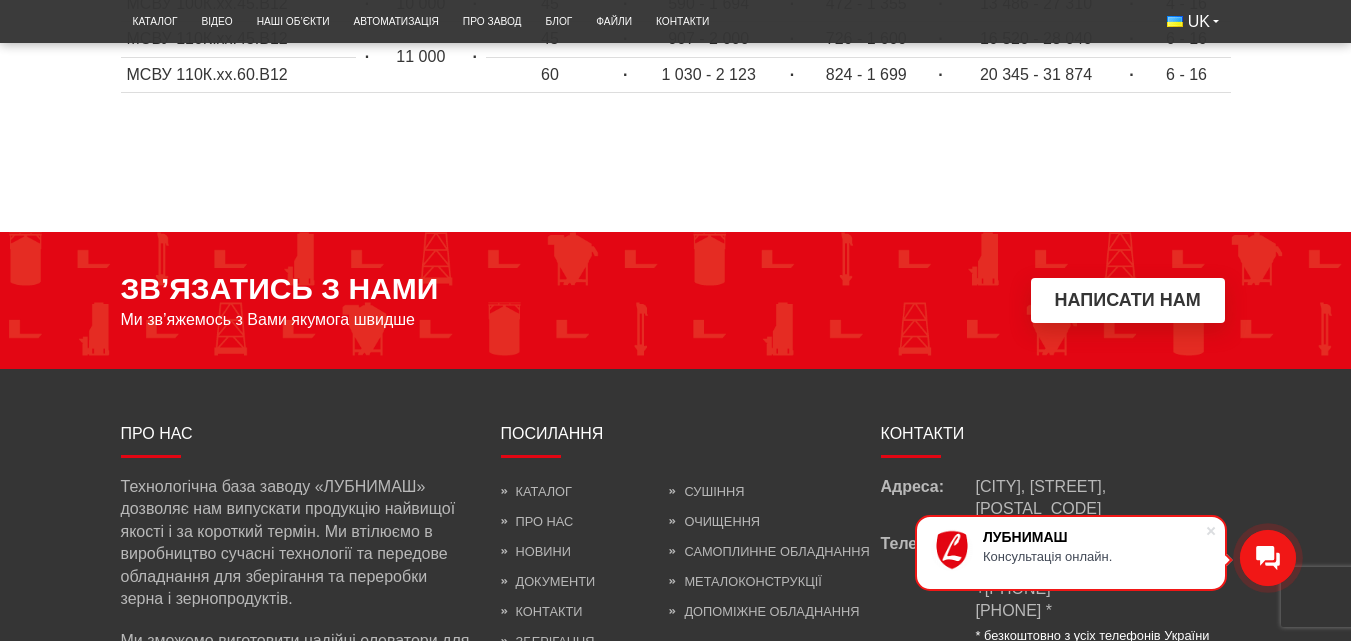 scroll, scrollTop: 1584, scrollLeft: 0, axis: vertical 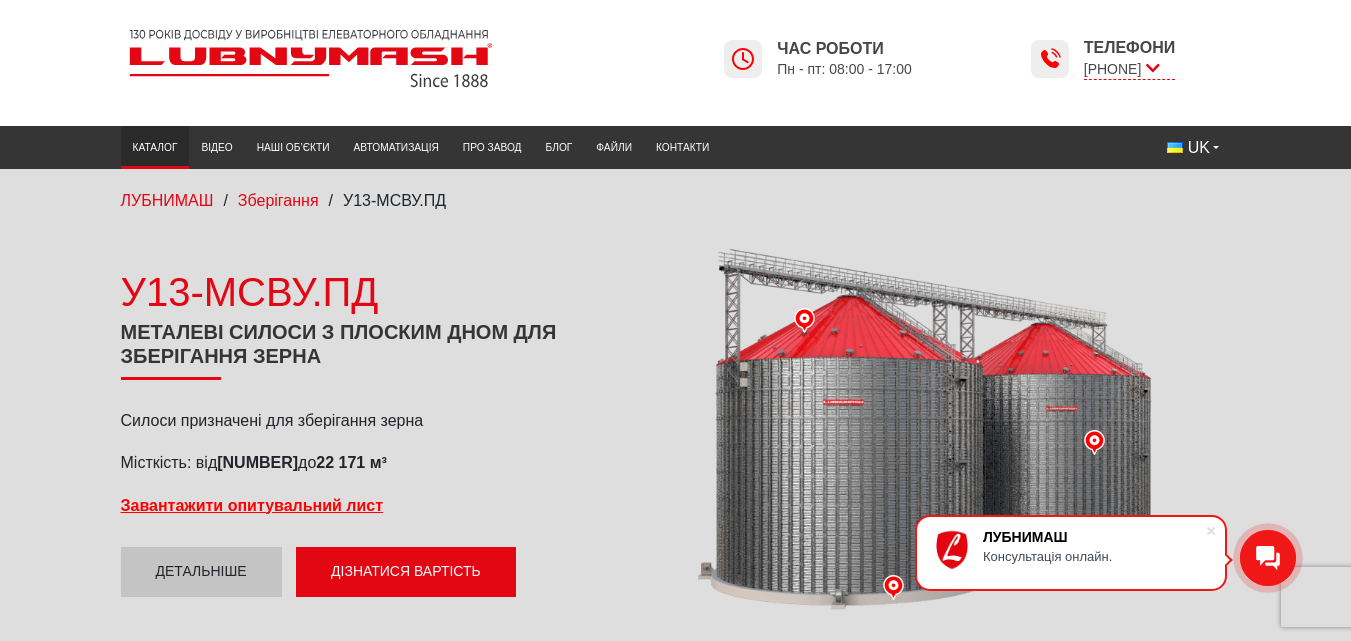 click on "Каталог" at bounding box center (155, 147) 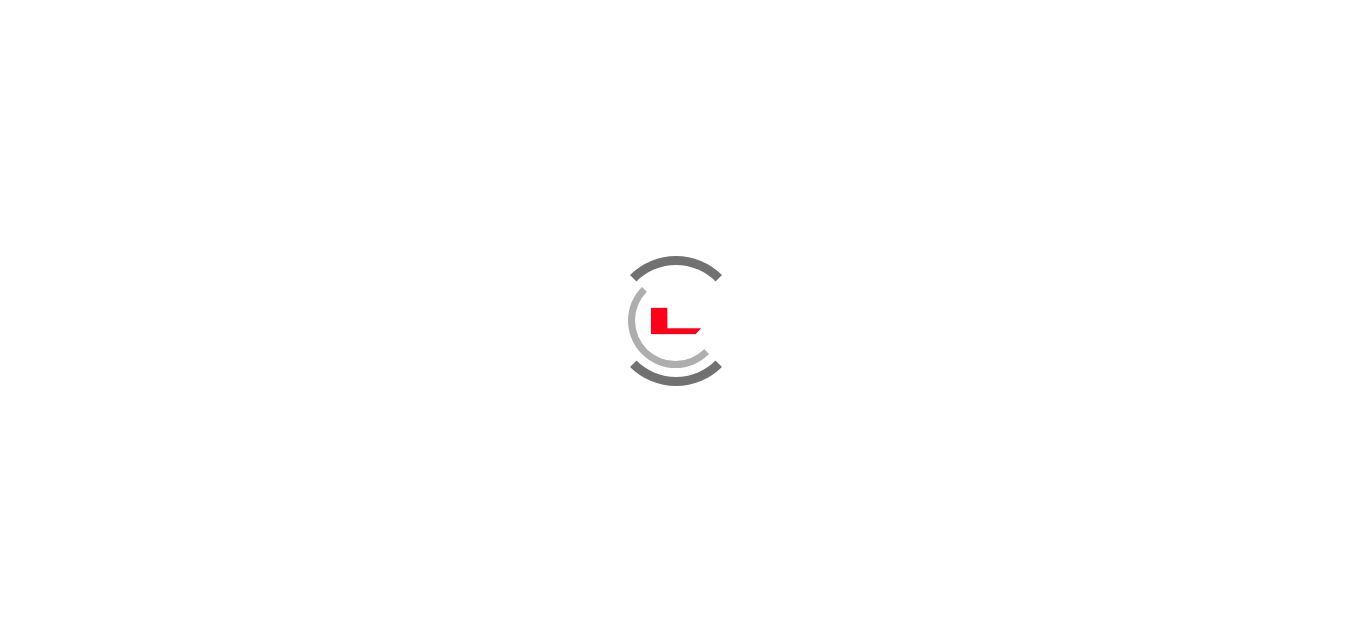 scroll, scrollTop: 0, scrollLeft: 0, axis: both 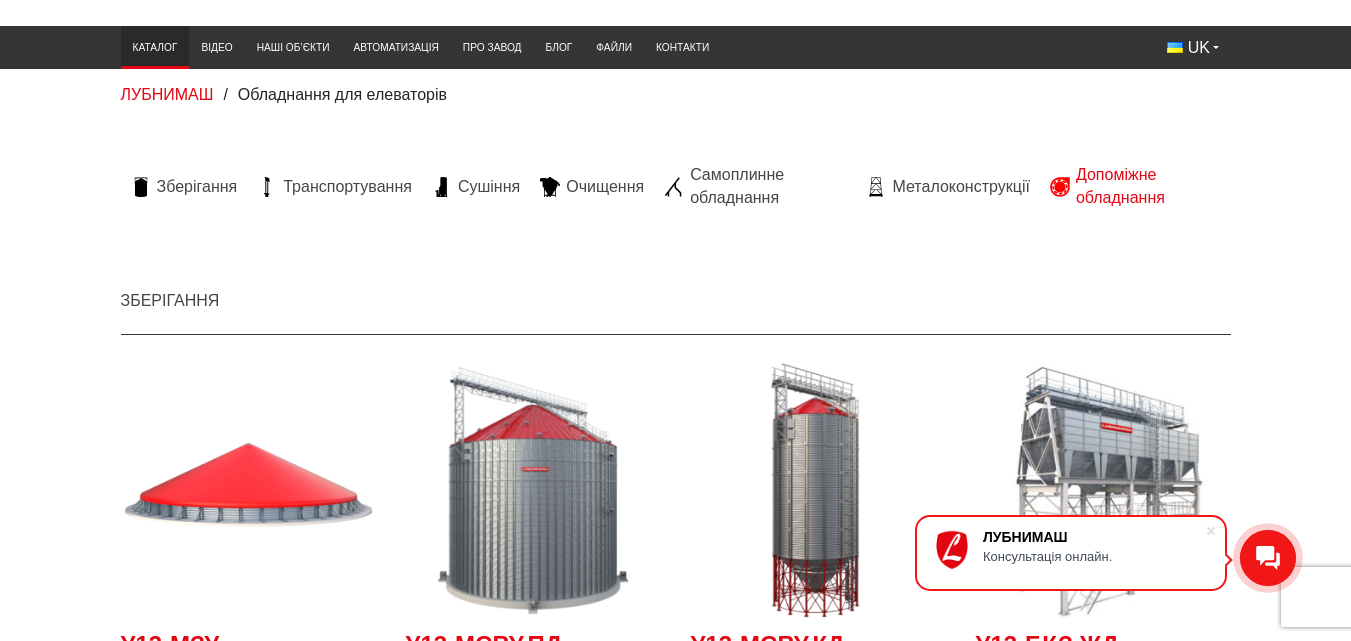 click on "Допоміжне обладнання" at bounding box center (1148, 186) 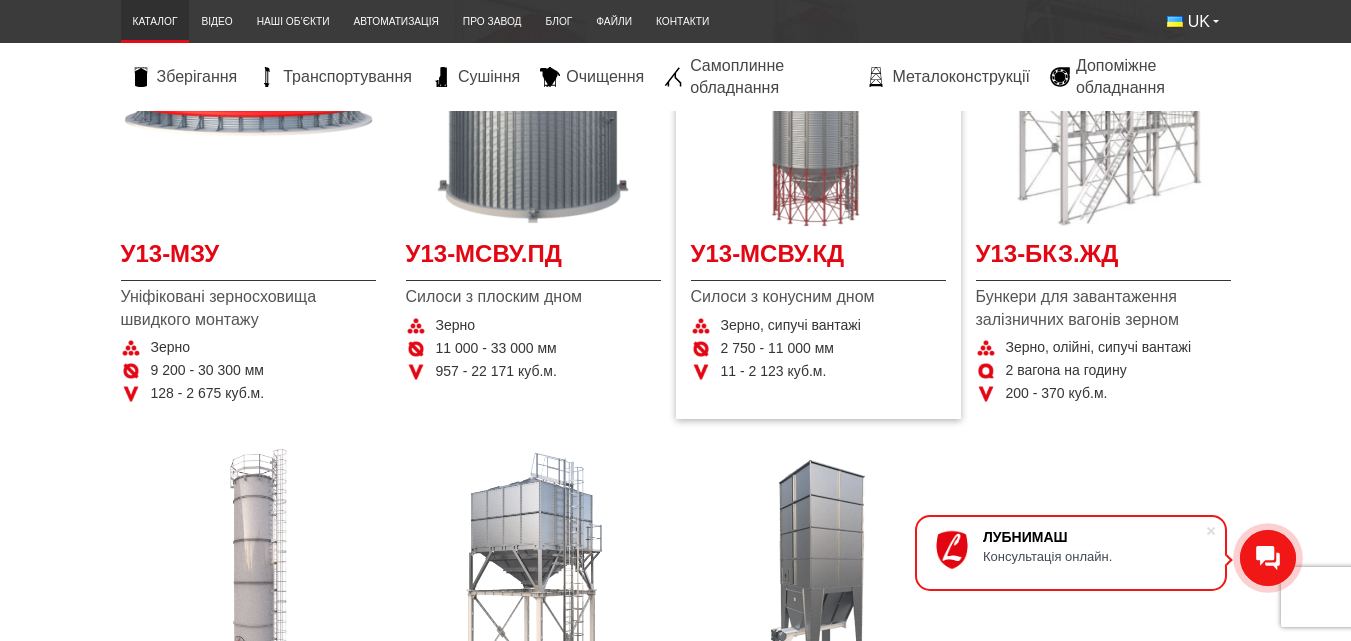 scroll, scrollTop: 700, scrollLeft: 0, axis: vertical 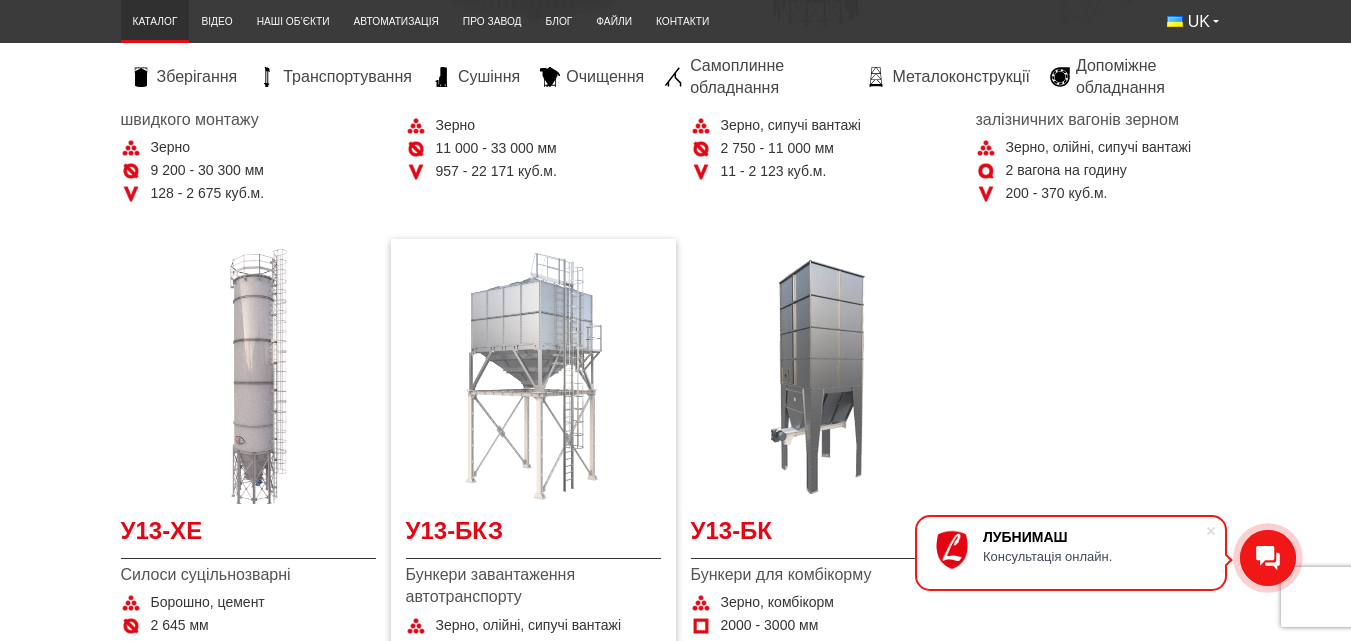 click at bounding box center [533, 376] 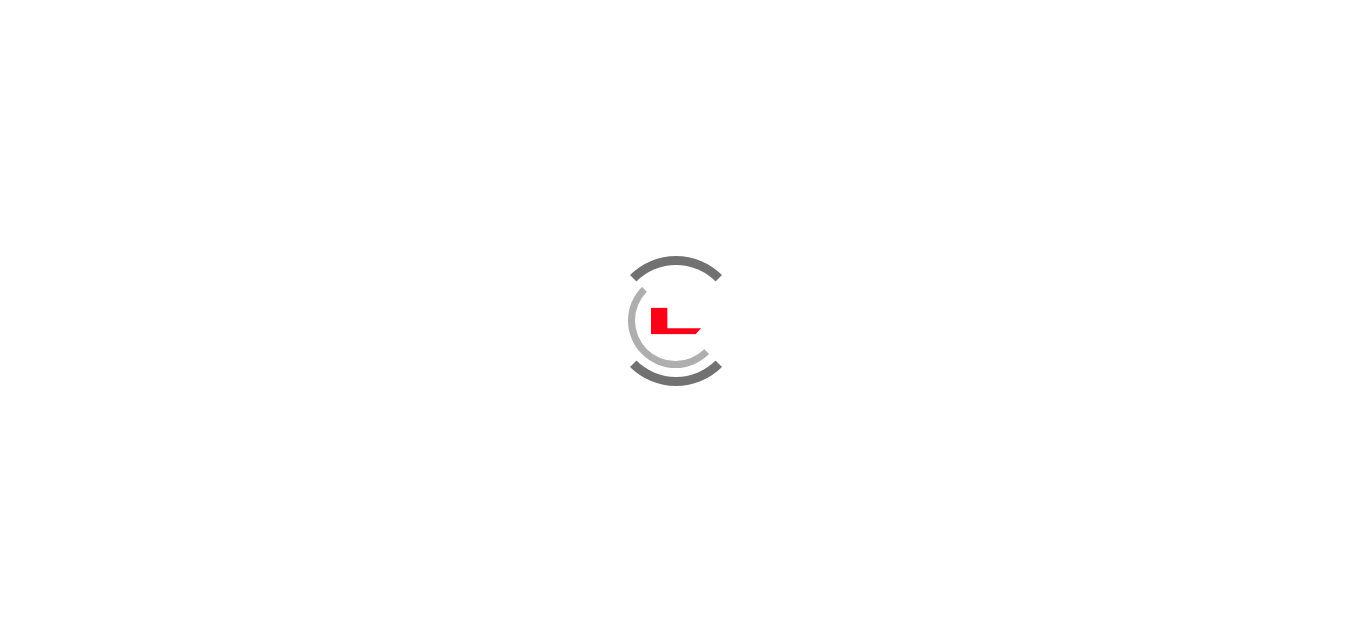 scroll, scrollTop: 0, scrollLeft: 0, axis: both 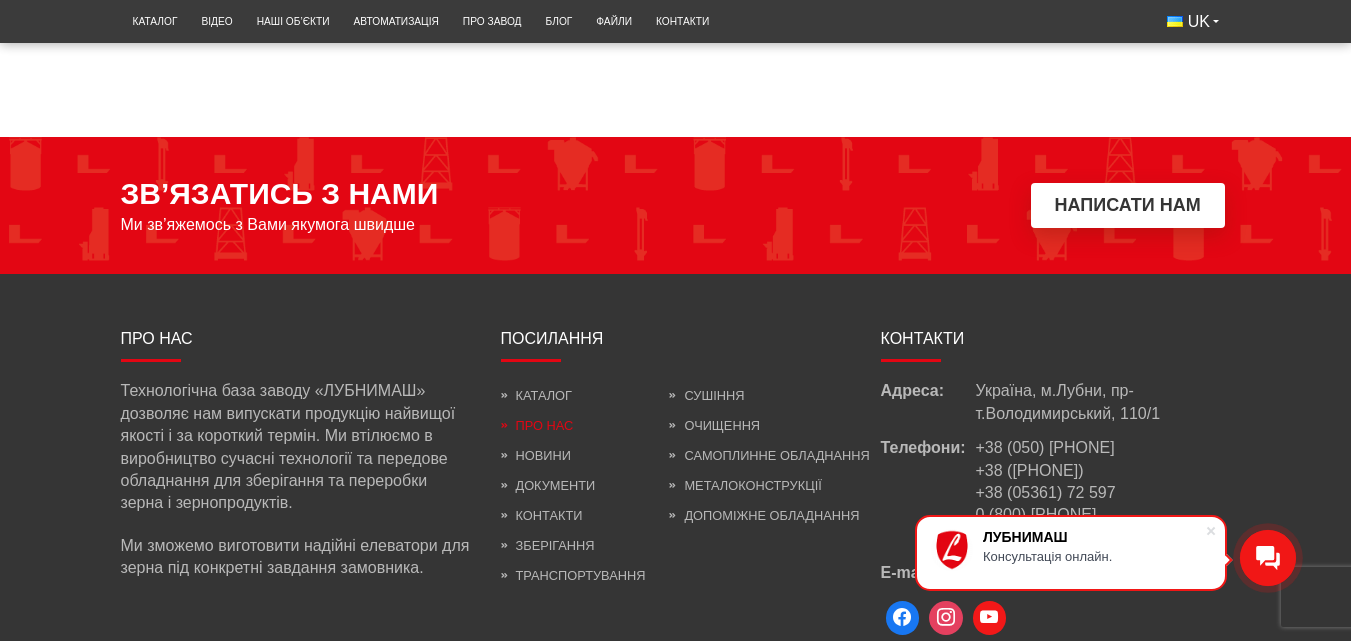 click on "Про нас" at bounding box center (537, 425) 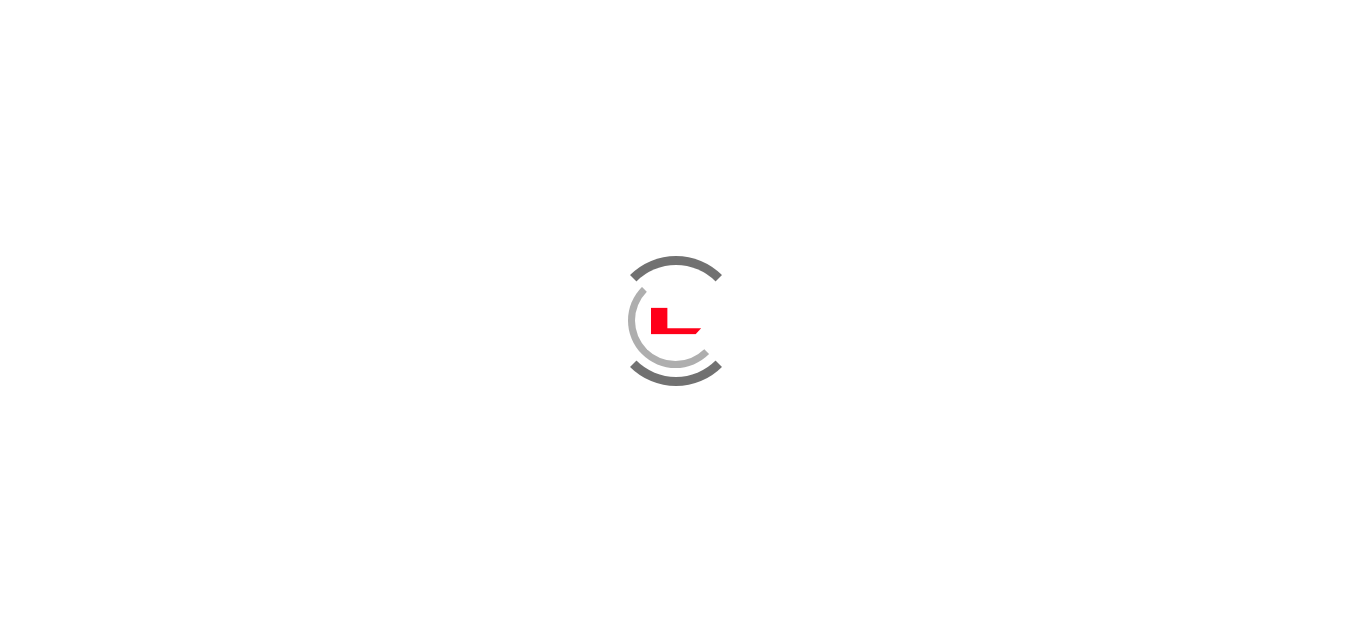 scroll, scrollTop: 0, scrollLeft: 0, axis: both 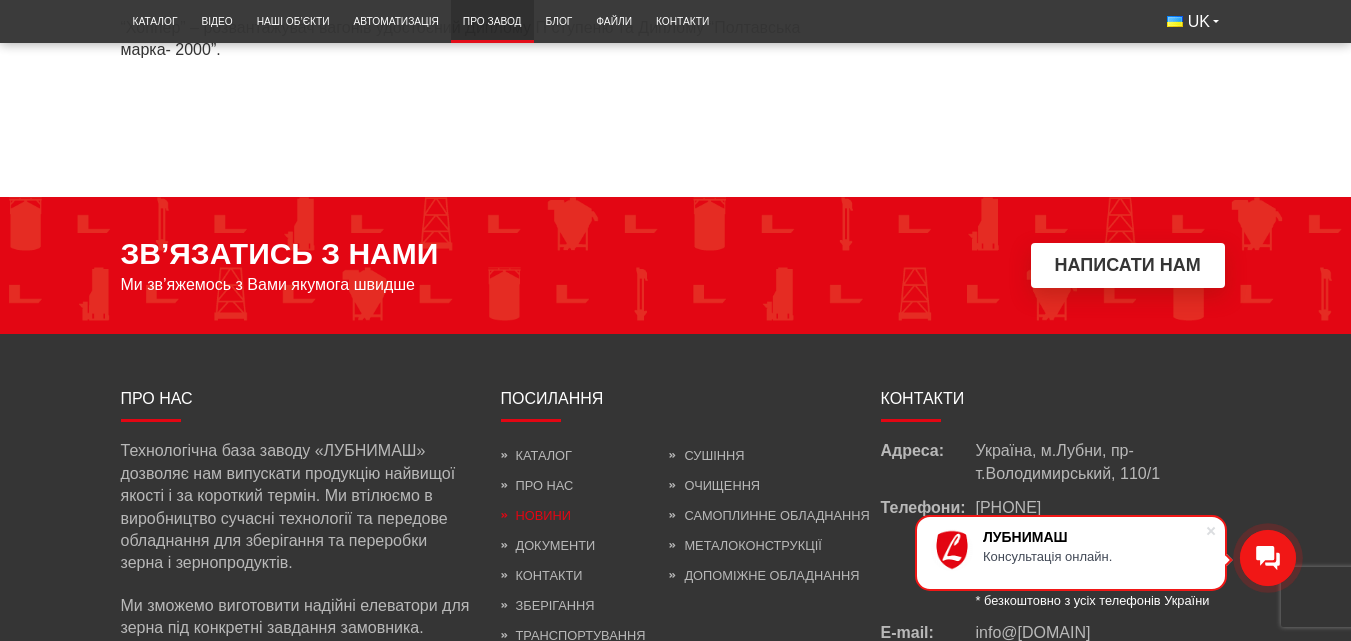 click on "Новини" at bounding box center [536, 515] 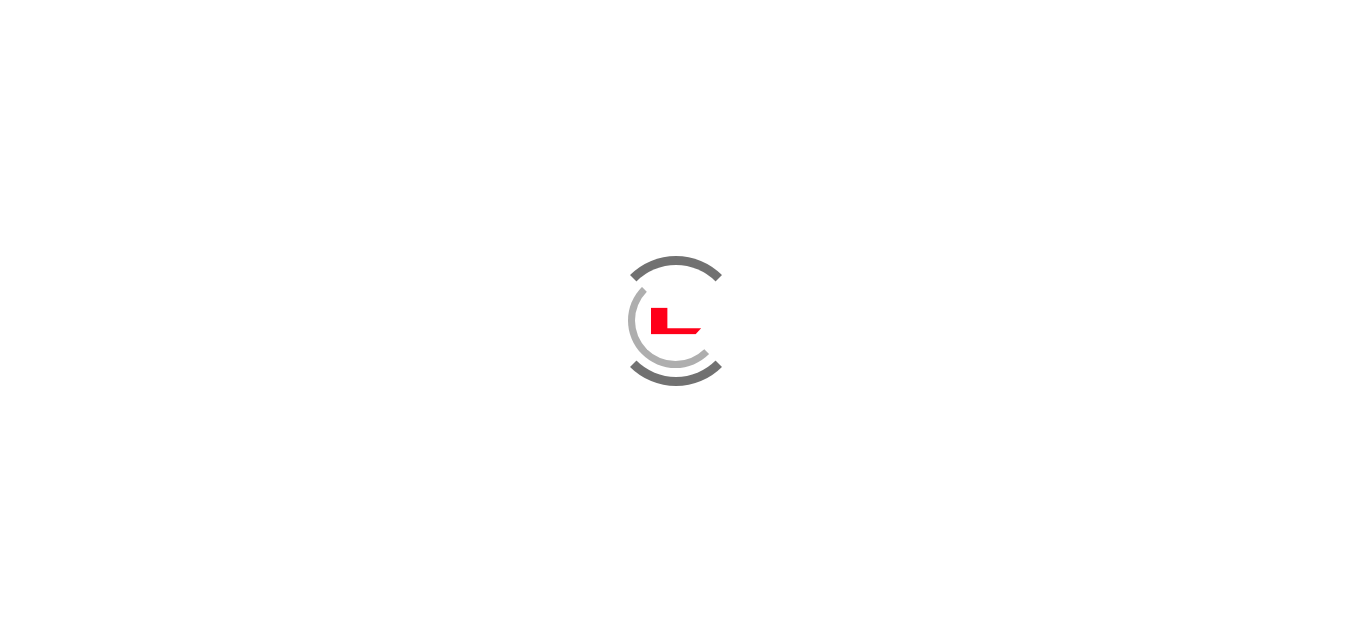 scroll, scrollTop: 0, scrollLeft: 0, axis: both 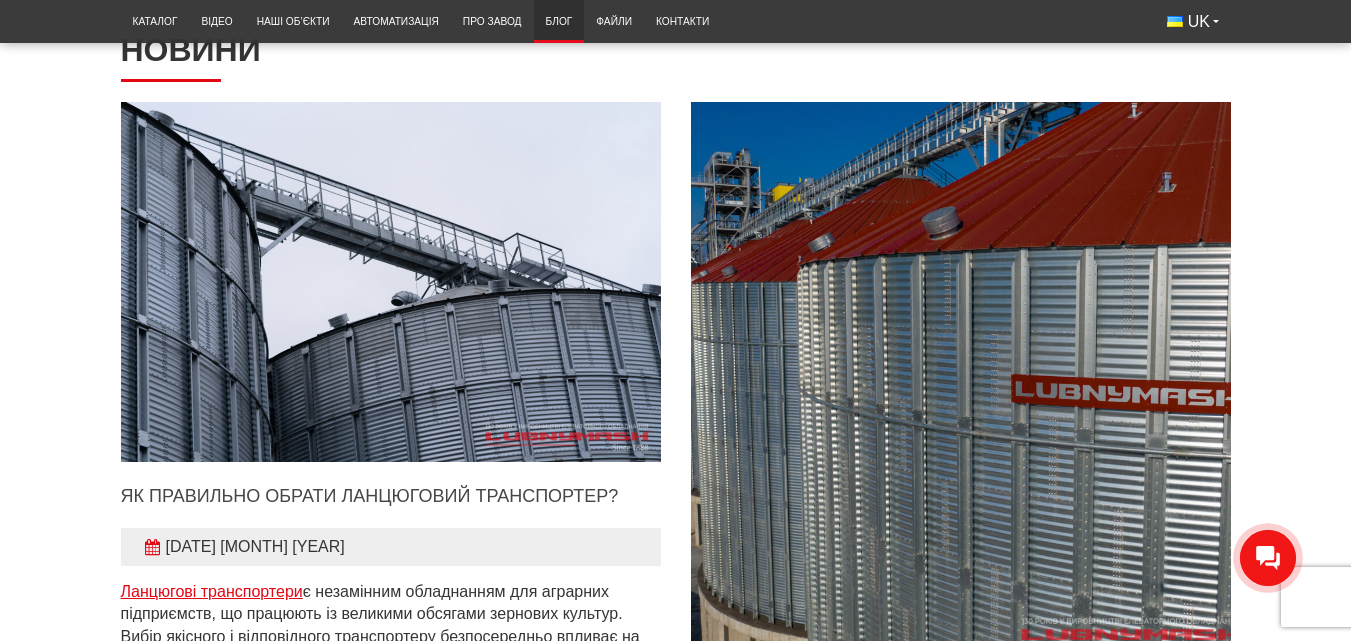 click at bounding box center [961, 372] 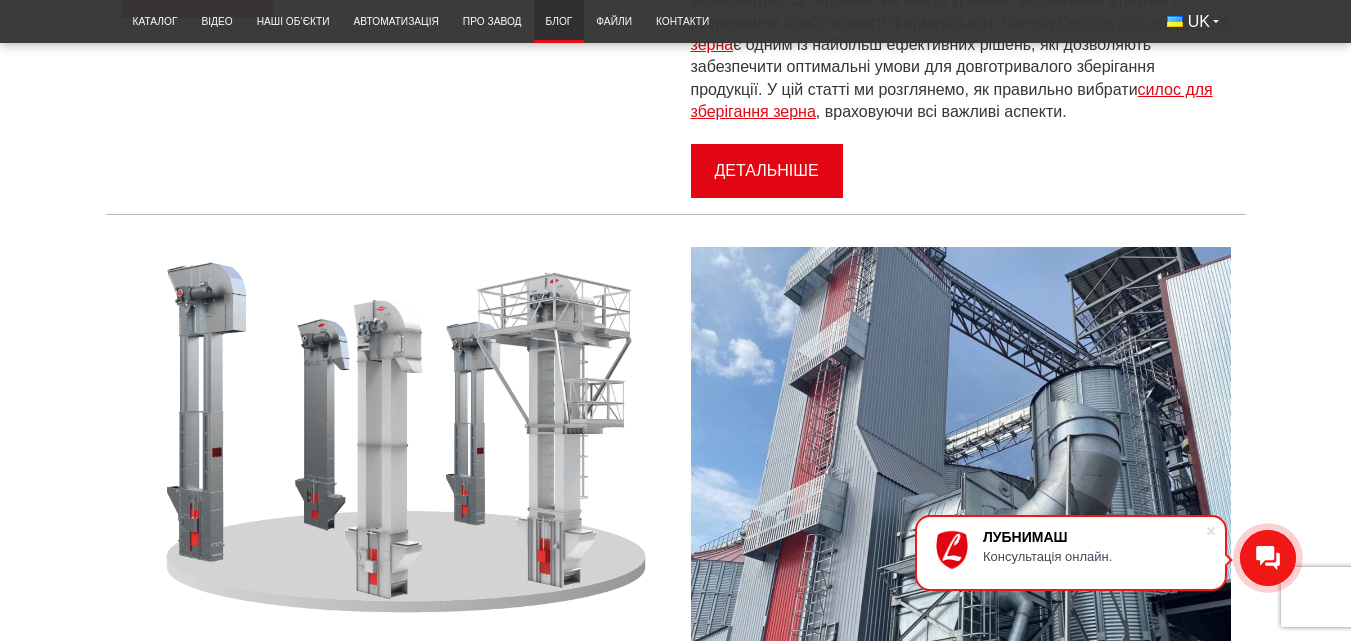 scroll, scrollTop: 1300, scrollLeft: 0, axis: vertical 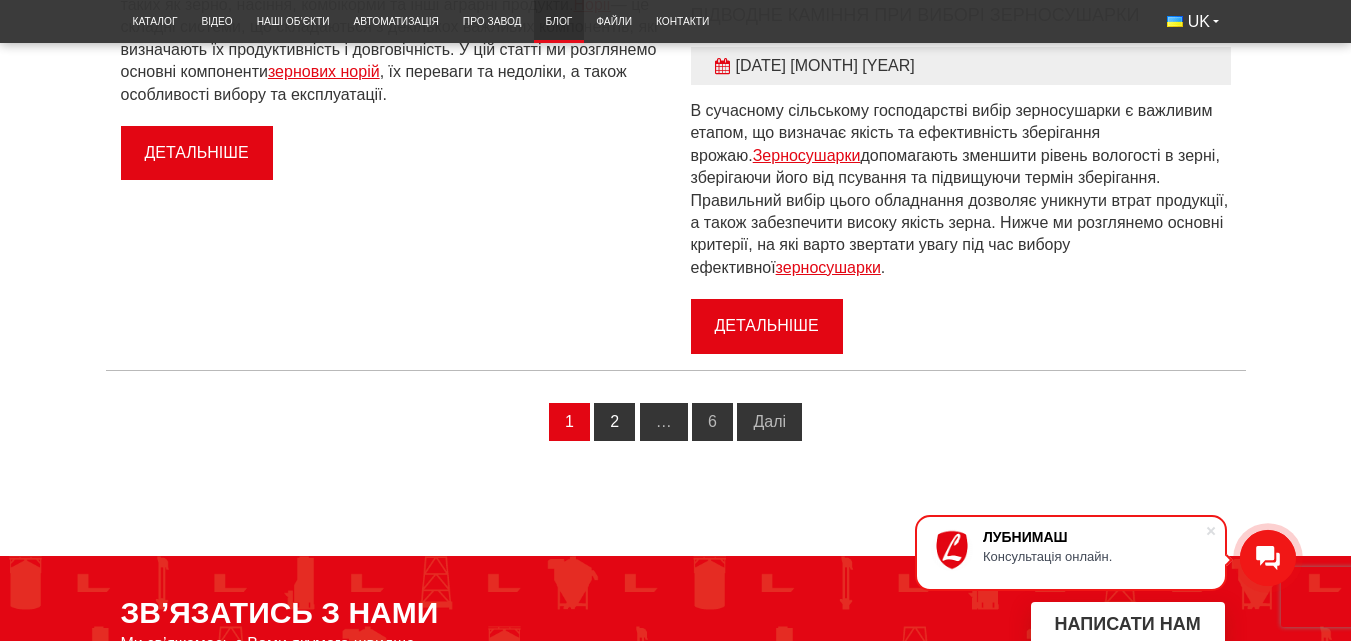 click on "2" at bounding box center [614, 422] 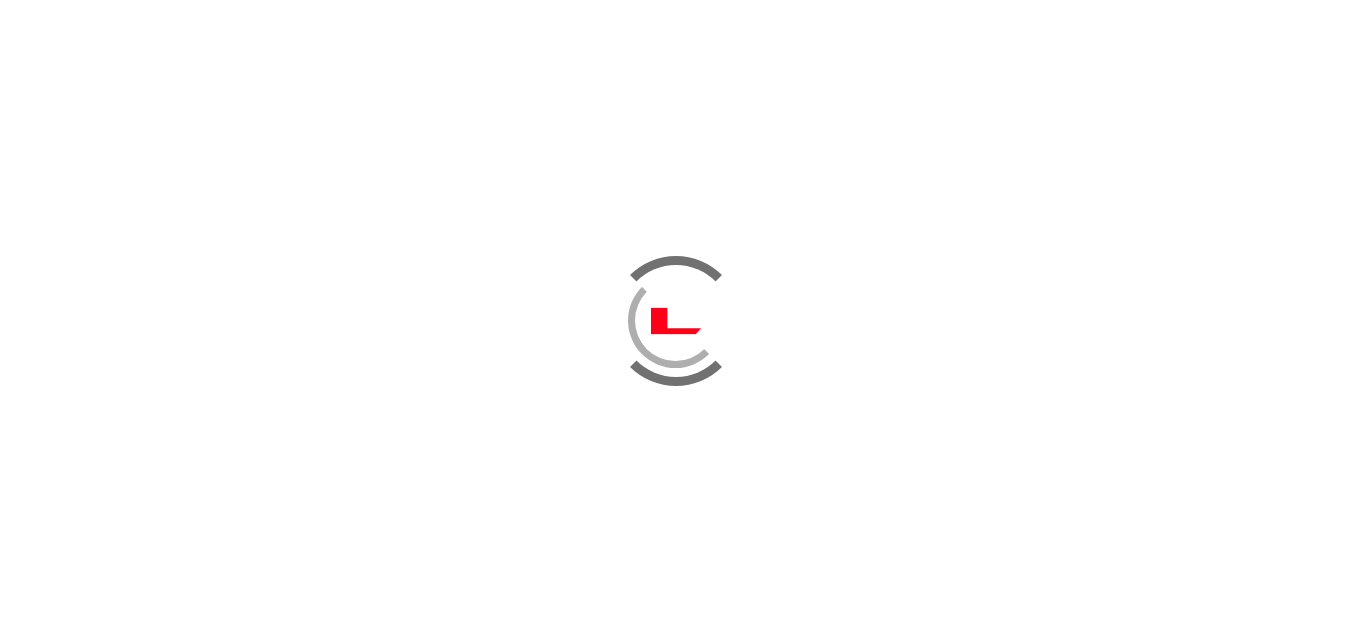 scroll, scrollTop: 0, scrollLeft: 0, axis: both 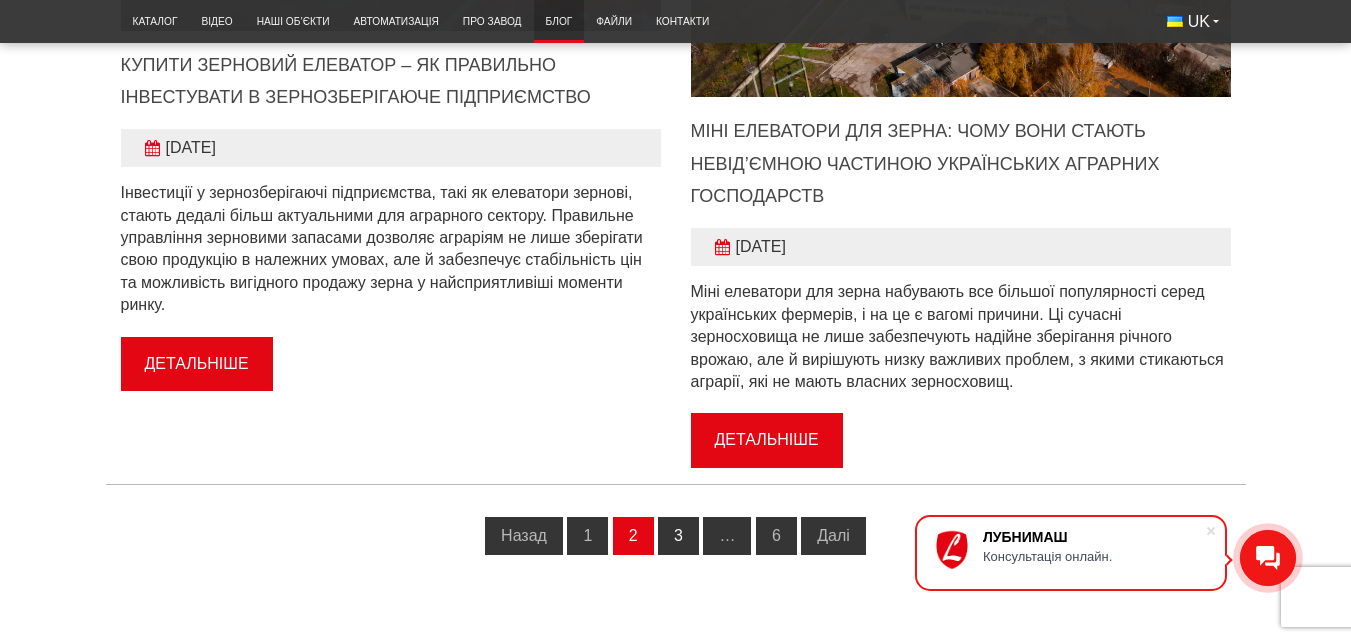 click on "3" at bounding box center [678, 536] 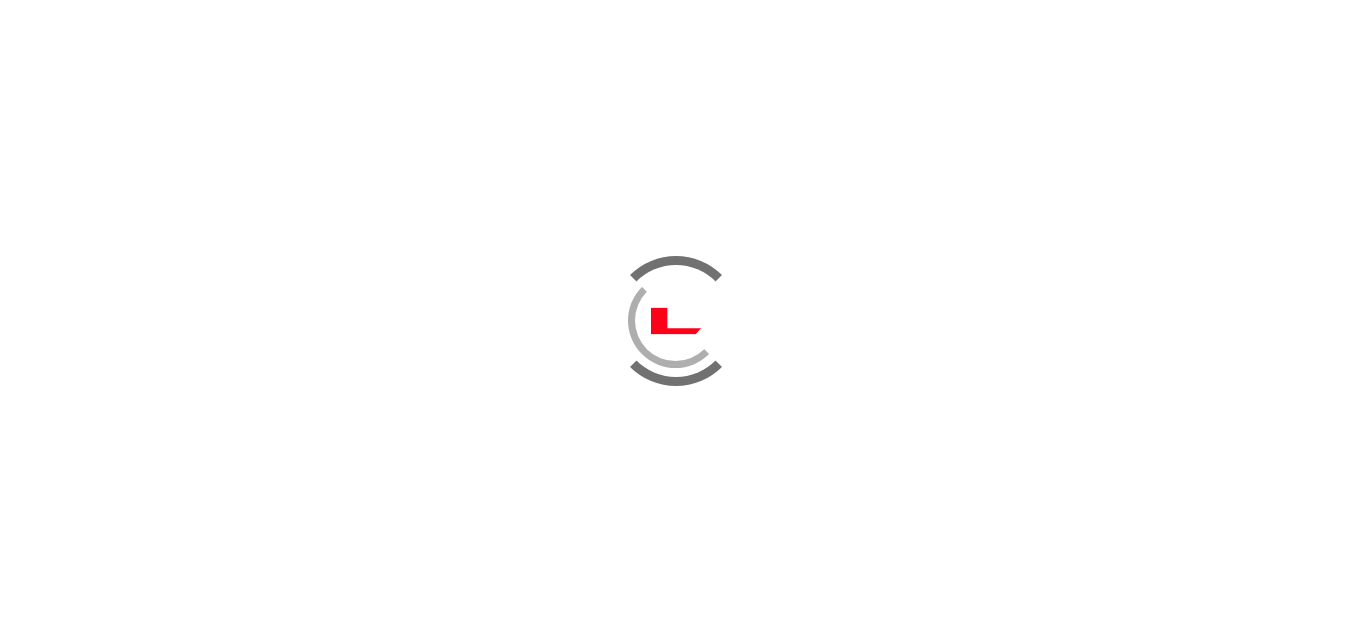 scroll, scrollTop: 0, scrollLeft: 0, axis: both 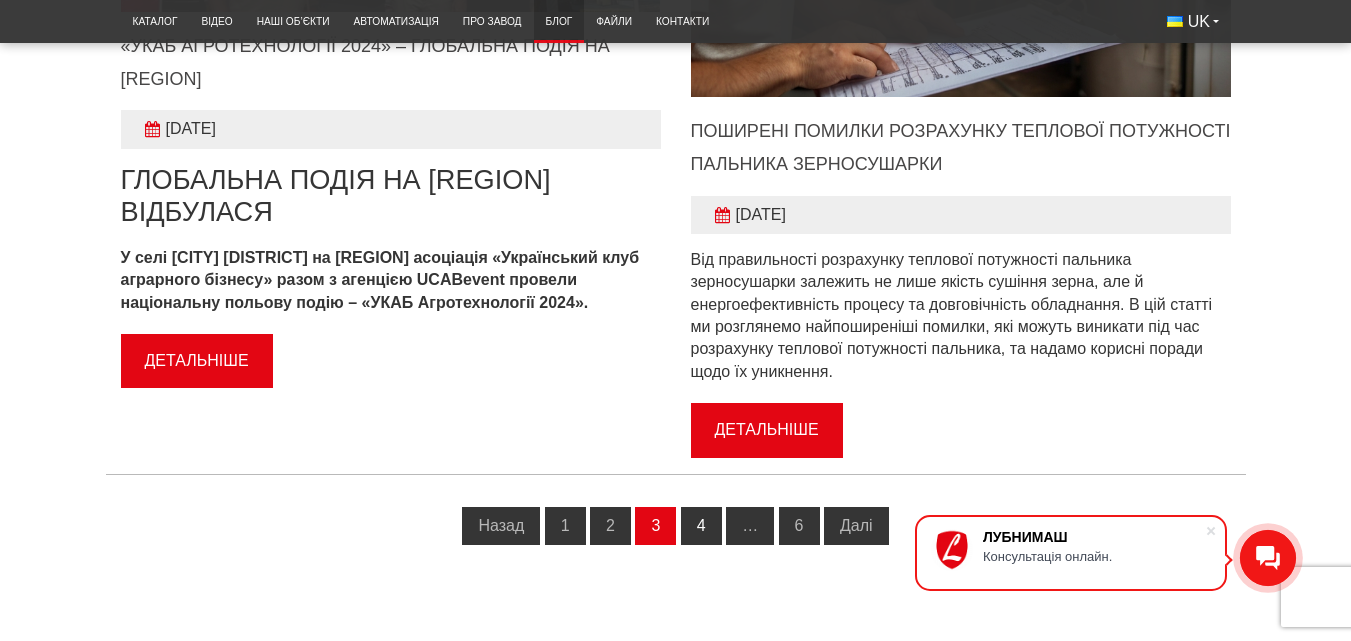 click on "4" at bounding box center (701, 526) 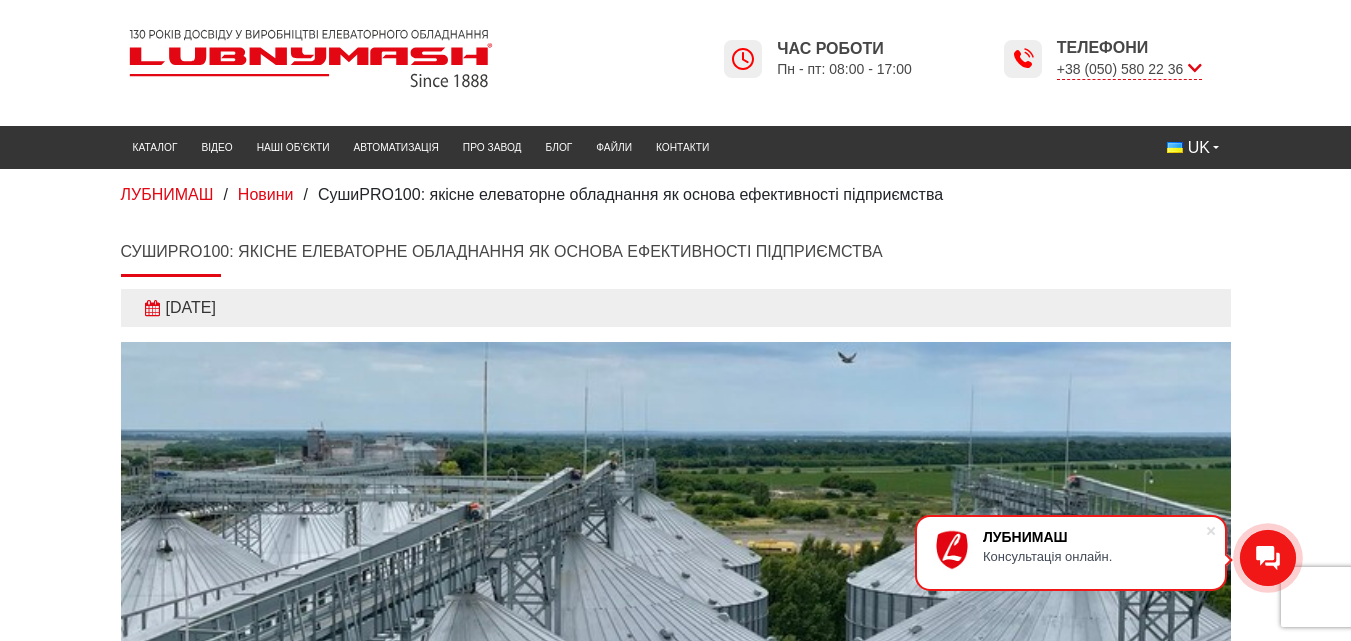 scroll, scrollTop: 0, scrollLeft: 0, axis: both 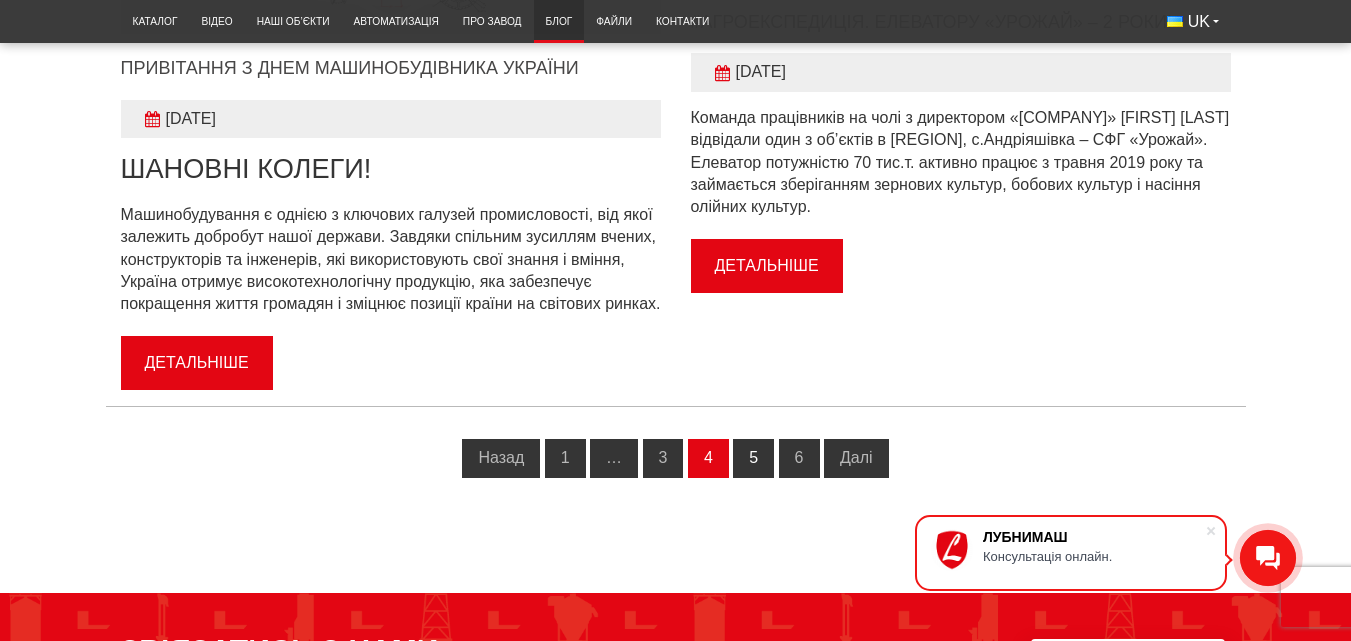 click on "5" at bounding box center (753, 458) 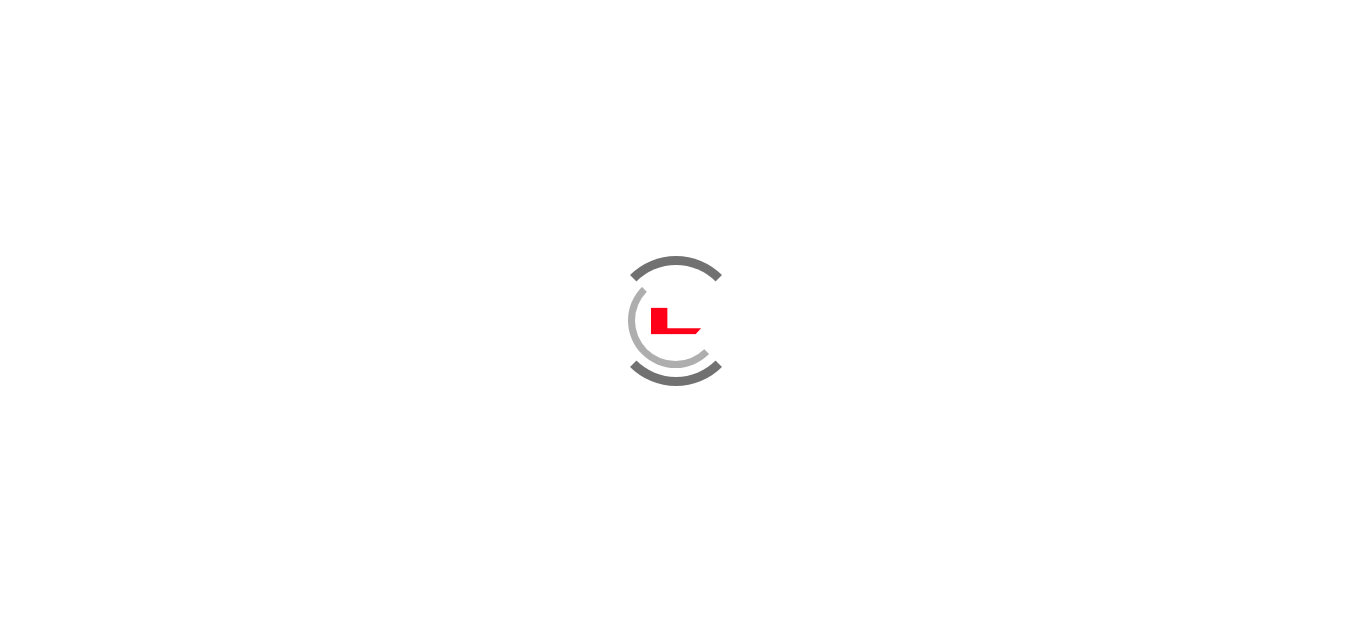 scroll, scrollTop: 0, scrollLeft: 0, axis: both 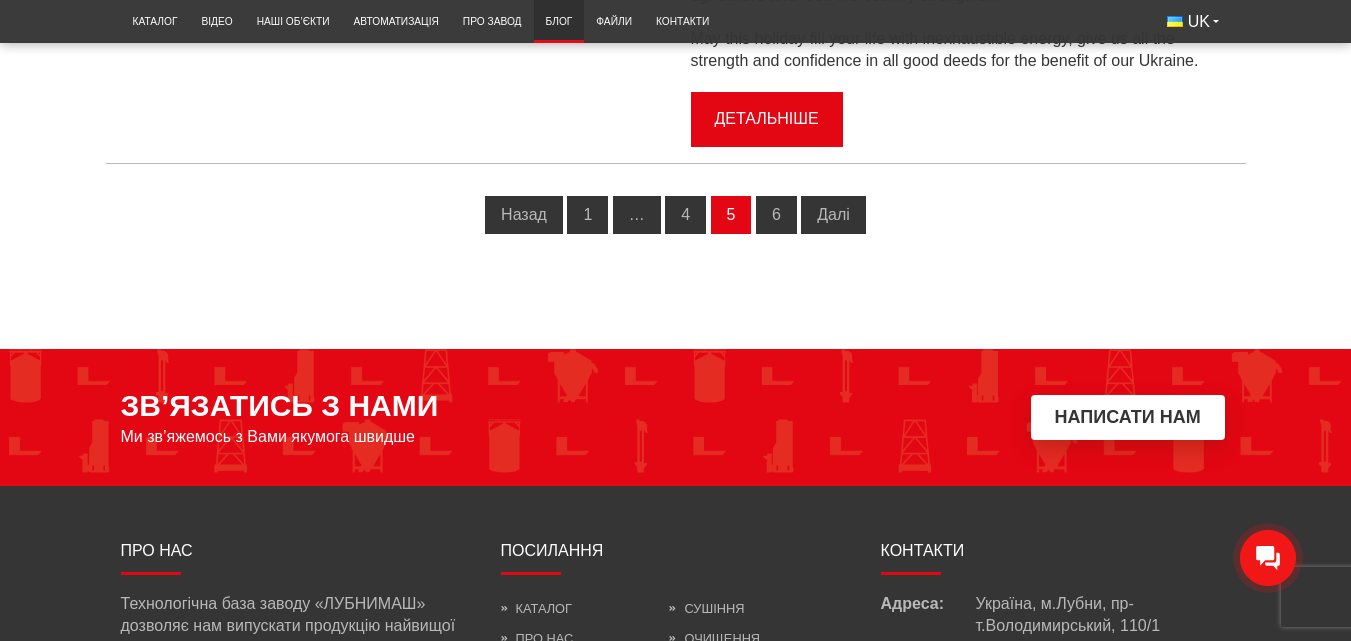 click on "6" at bounding box center (776, 215) 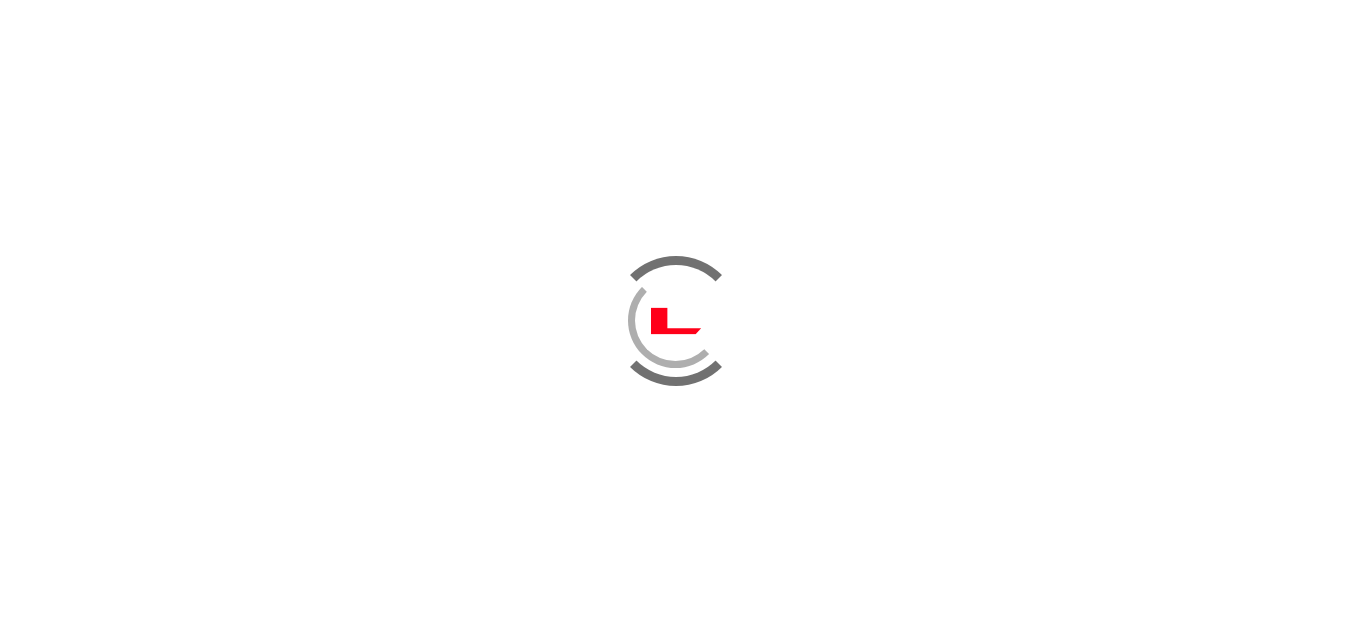scroll, scrollTop: 0, scrollLeft: 0, axis: both 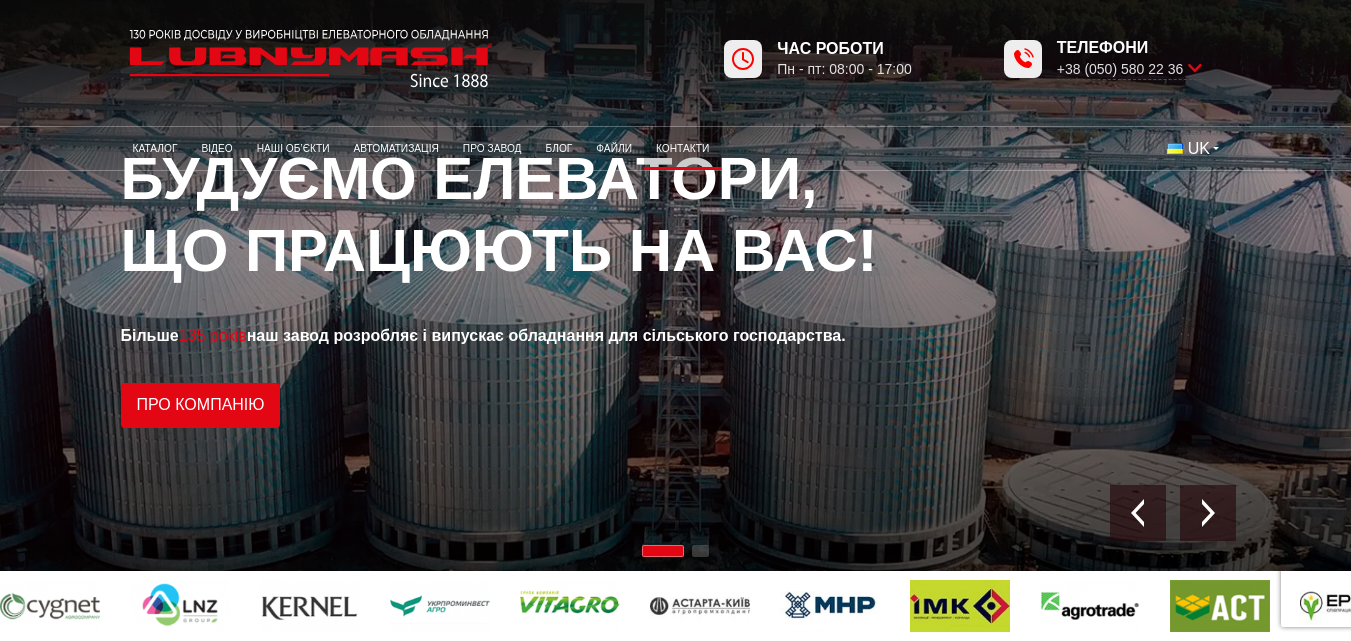 click on "Контакти" at bounding box center [682, 148] 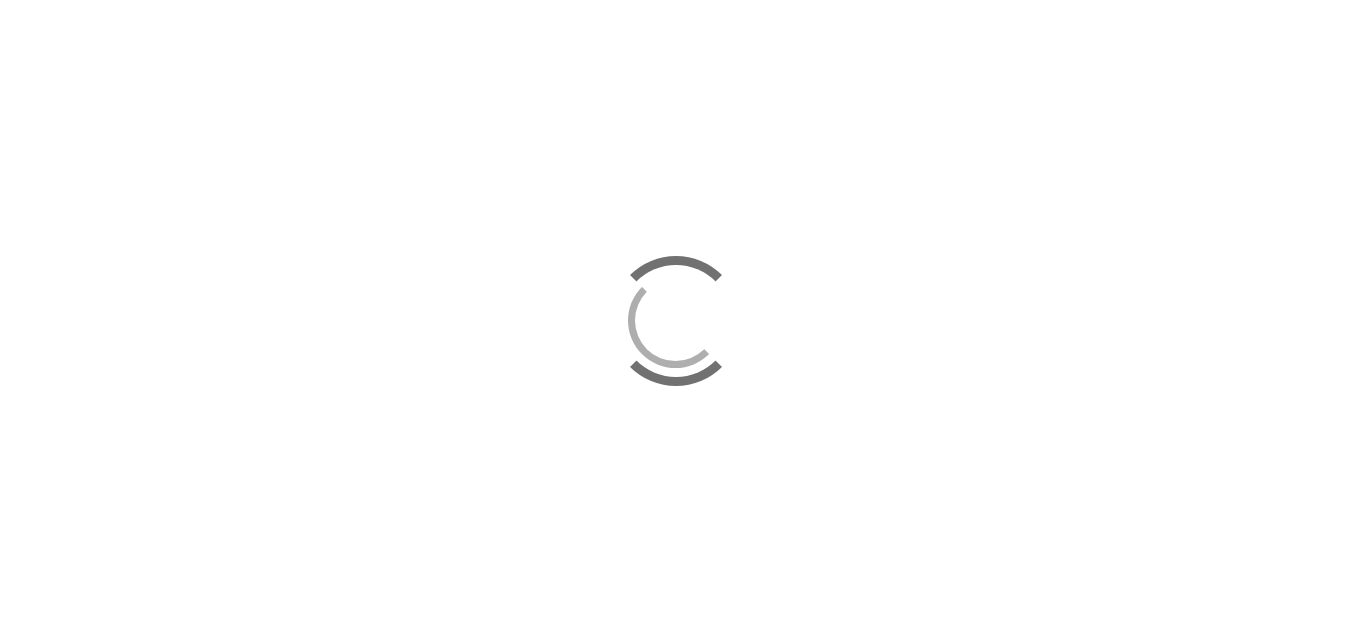 scroll, scrollTop: 0, scrollLeft: 0, axis: both 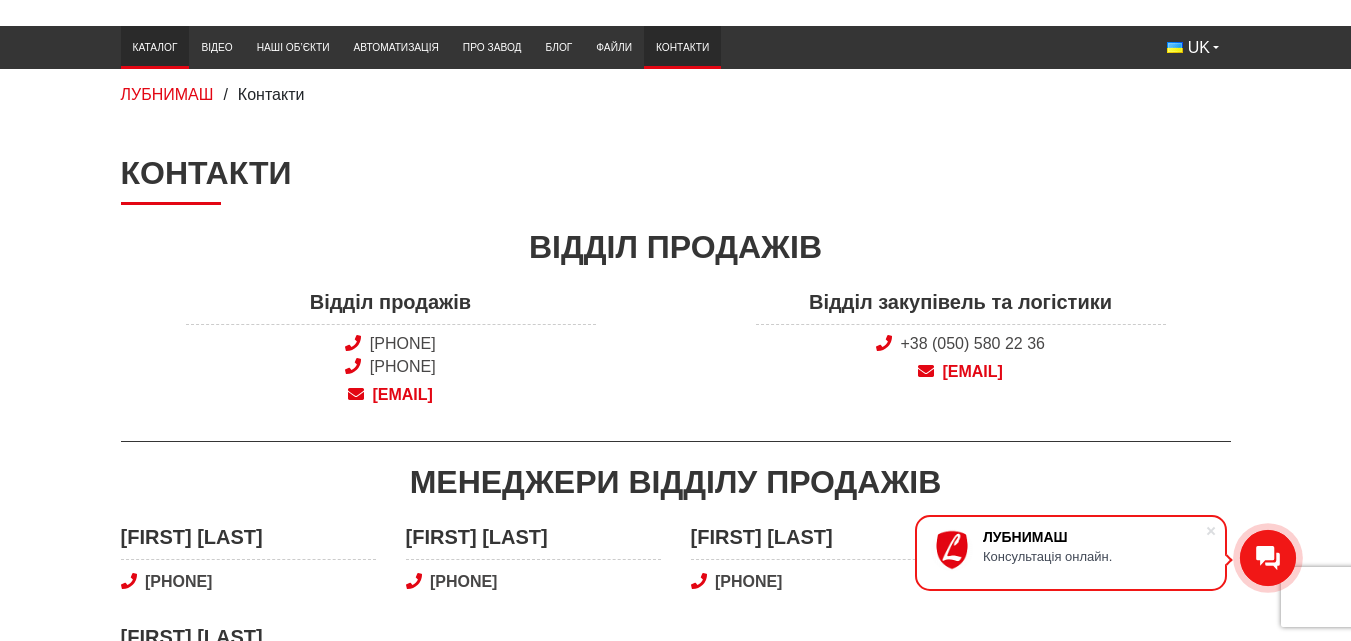 click on "Каталог" at bounding box center (155, 47) 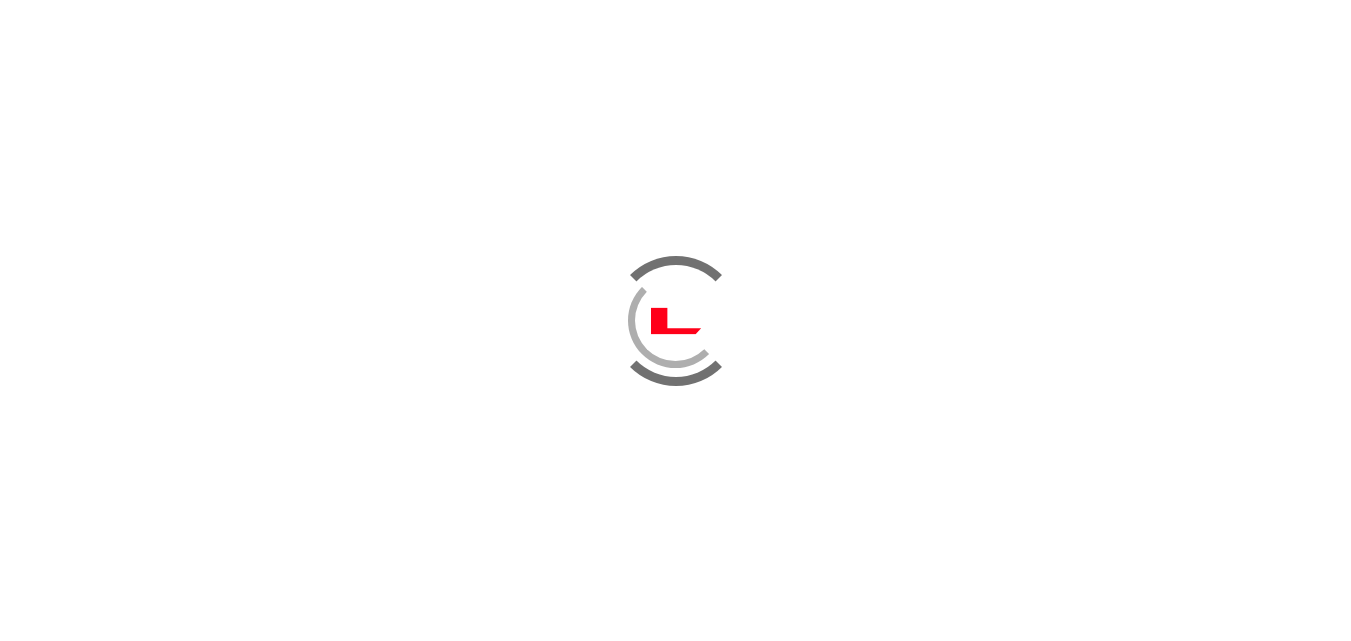 scroll, scrollTop: 0, scrollLeft: 0, axis: both 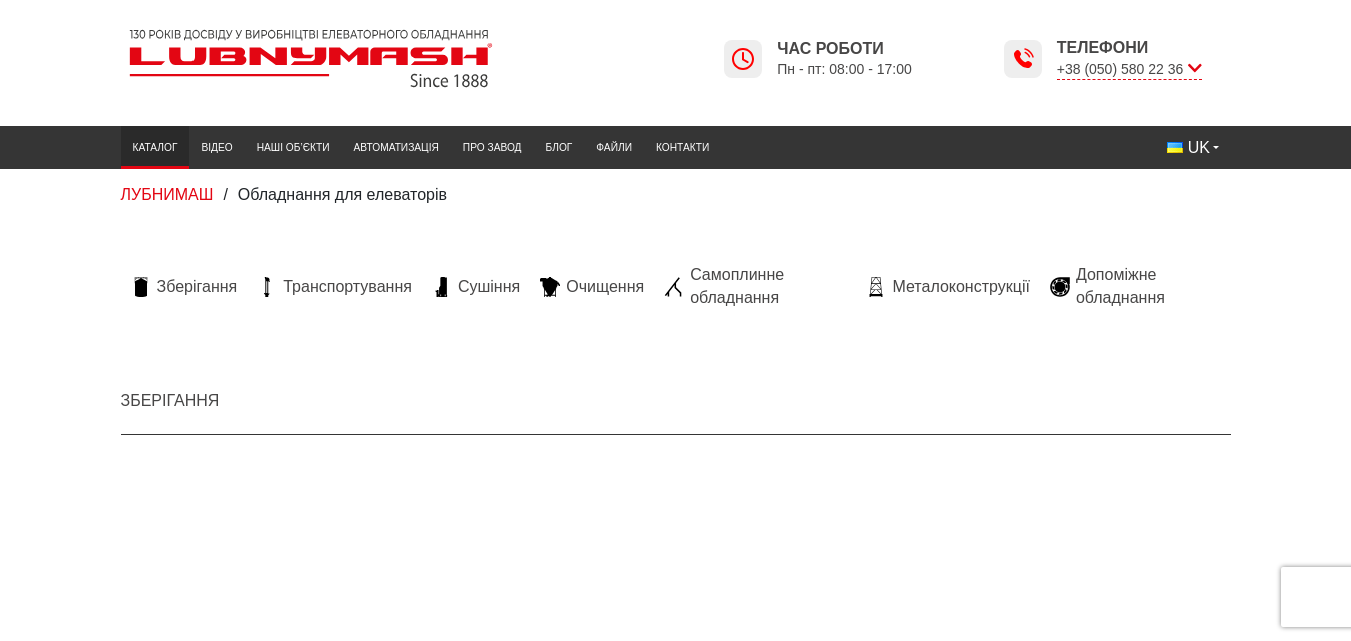 click at bounding box center [311, 58] 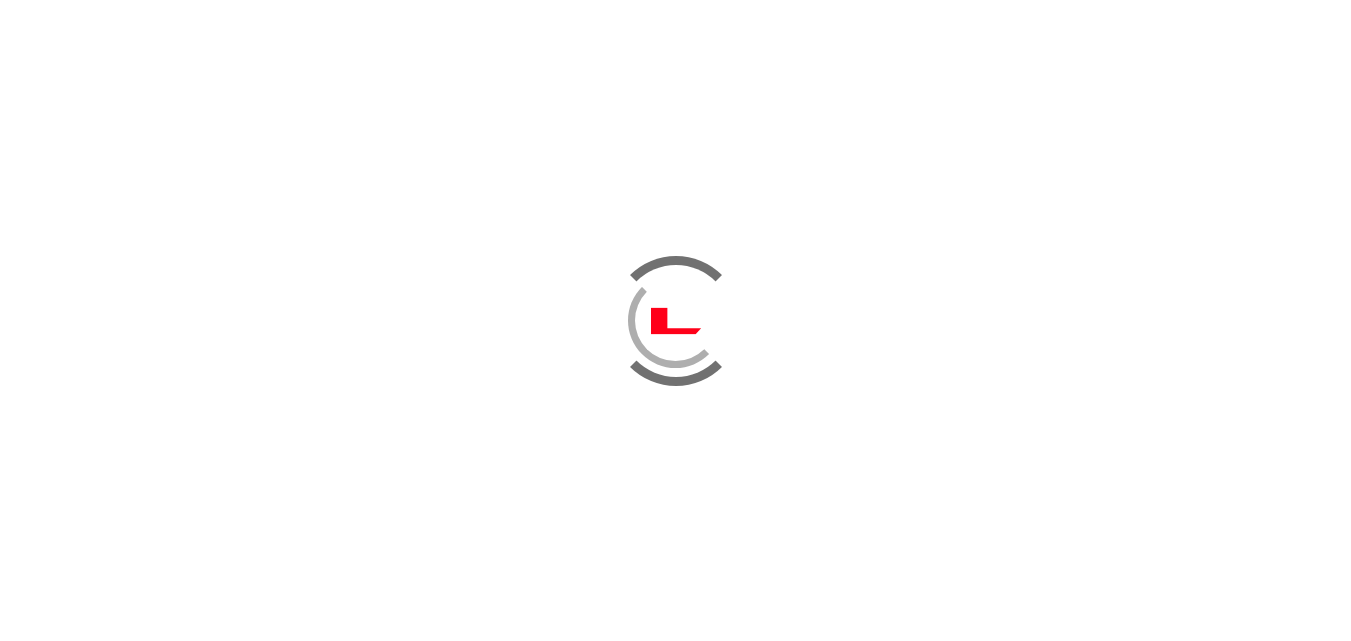 scroll, scrollTop: 0, scrollLeft: 0, axis: both 